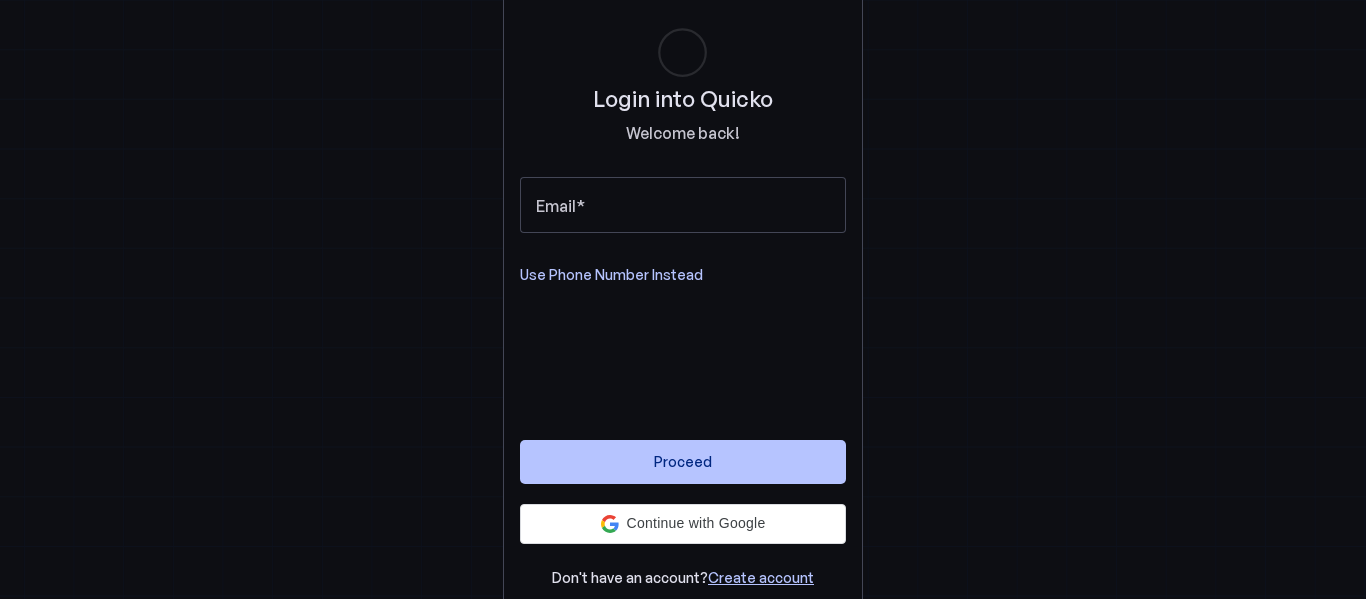 scroll, scrollTop: 0, scrollLeft: 0, axis: both 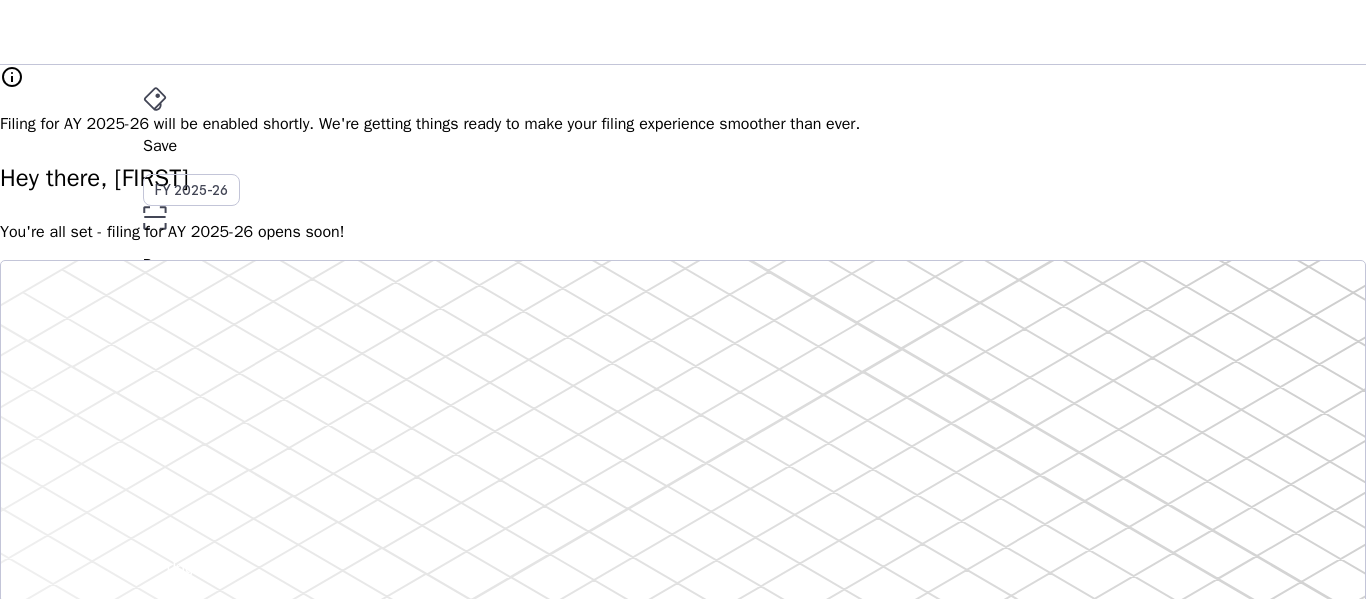click on "arrow_drop_down" at bounding box center (155, 480) 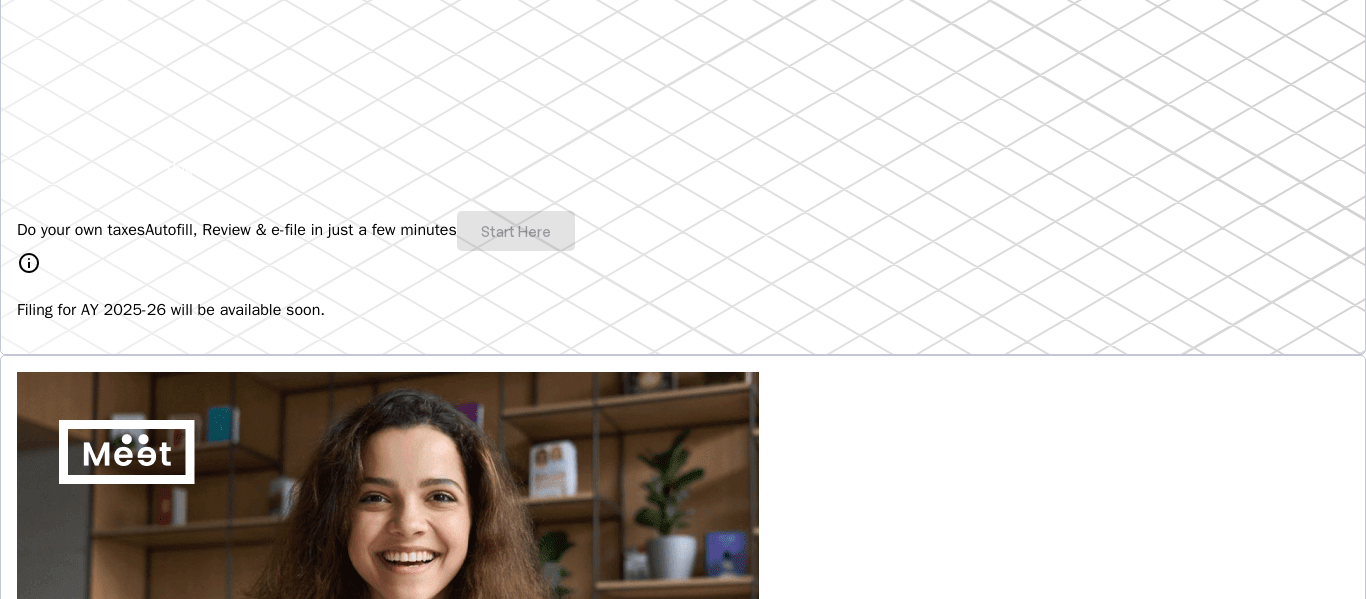 scroll, scrollTop: 0, scrollLeft: 0, axis: both 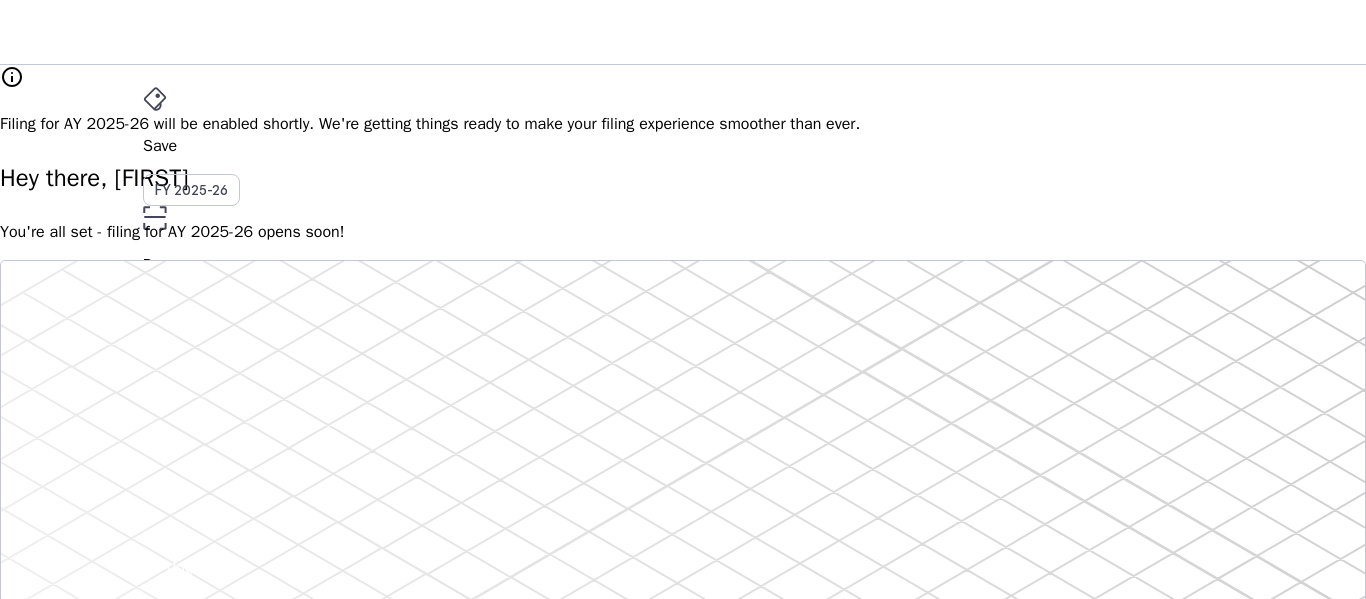 click on "Tax Documents" at bounding box center [101, 3523] 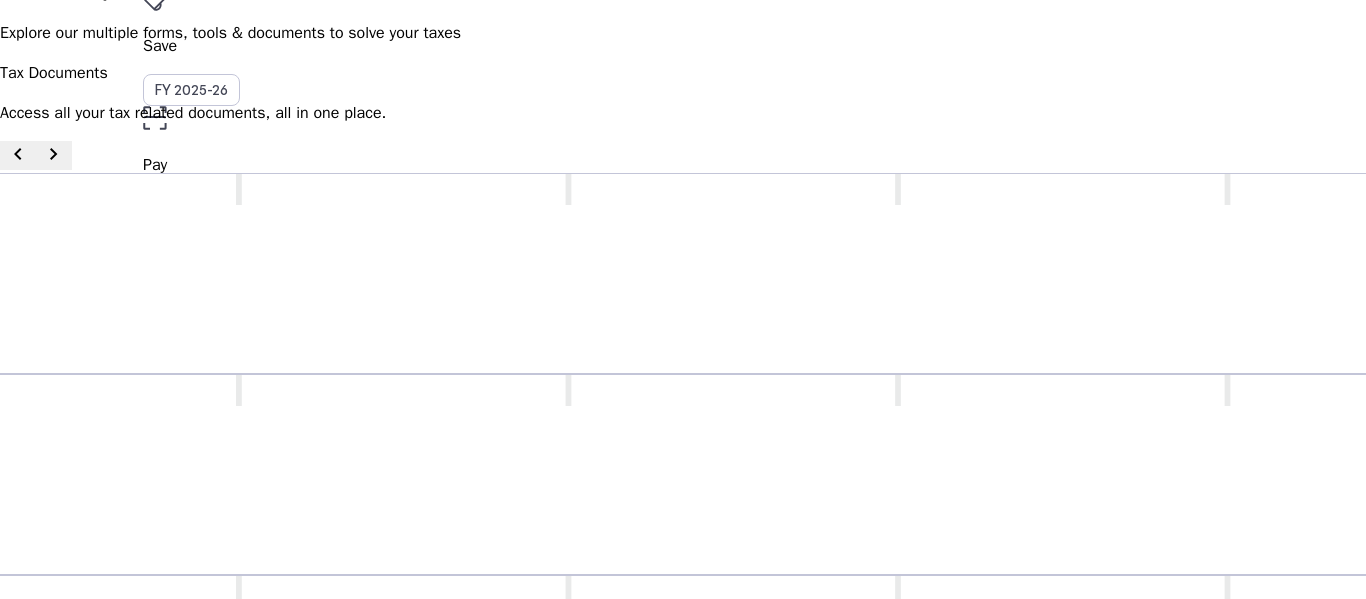 scroll, scrollTop: 0, scrollLeft: 0, axis: both 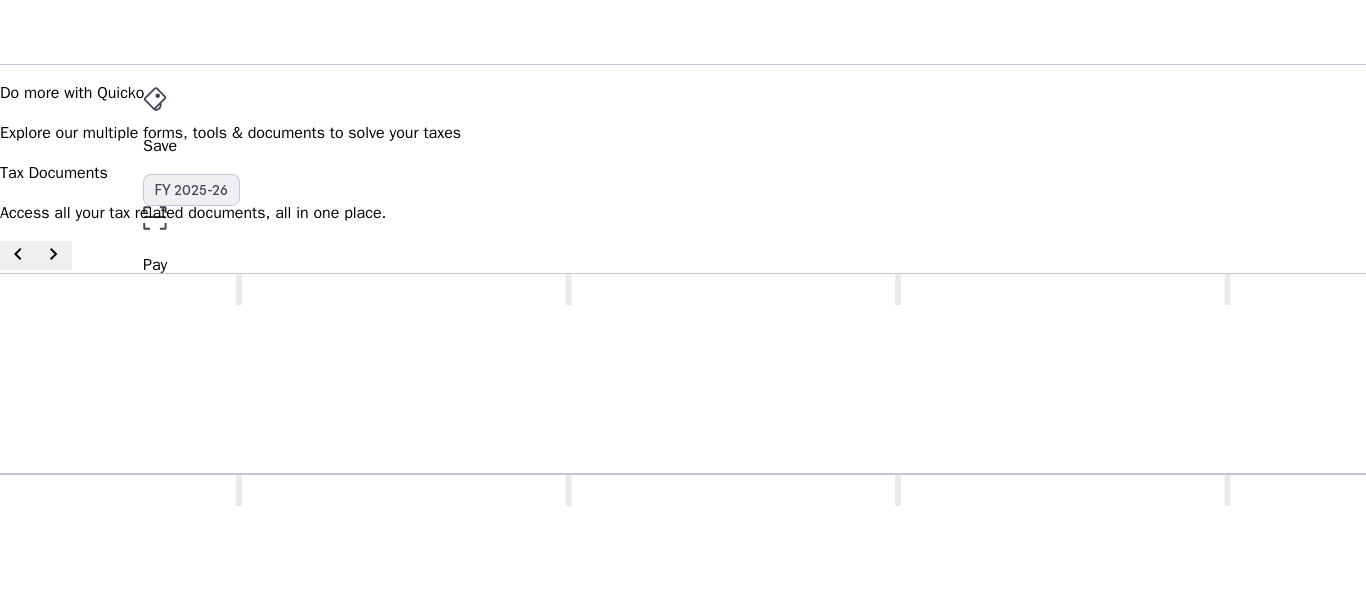 click on "FY 2025-26" at bounding box center (191, 190) 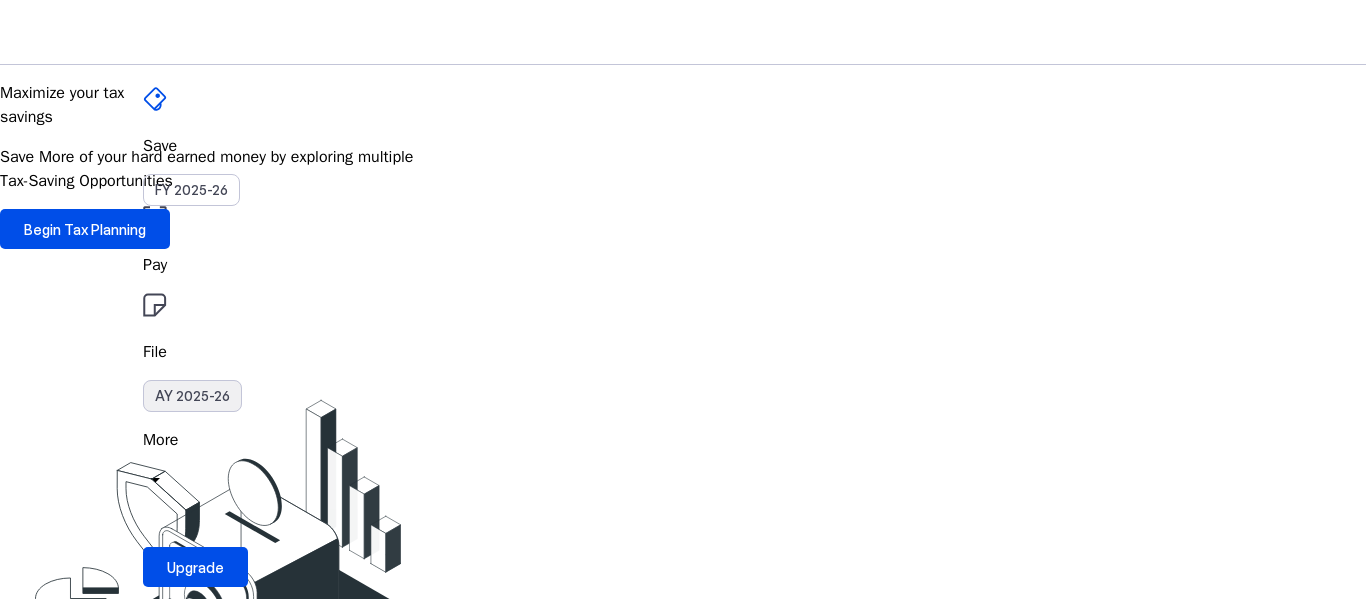 click on "AY 2025-26" at bounding box center [192, 396] 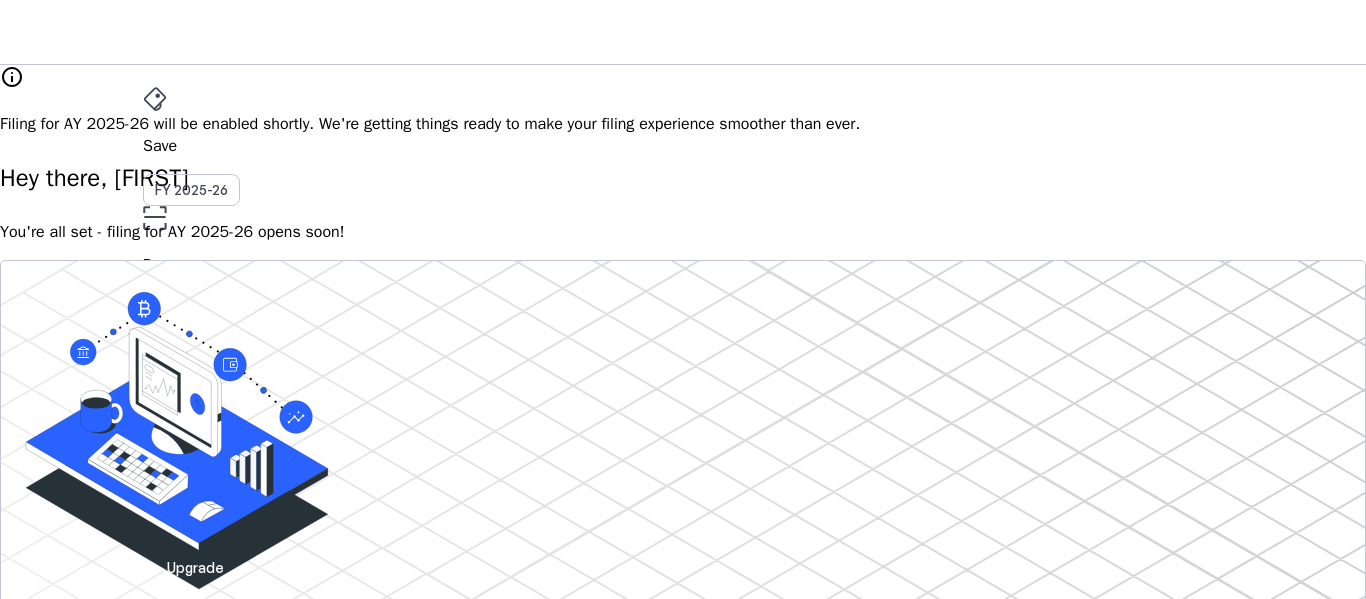 click on "arrow_drop_down" at bounding box center (155, 480) 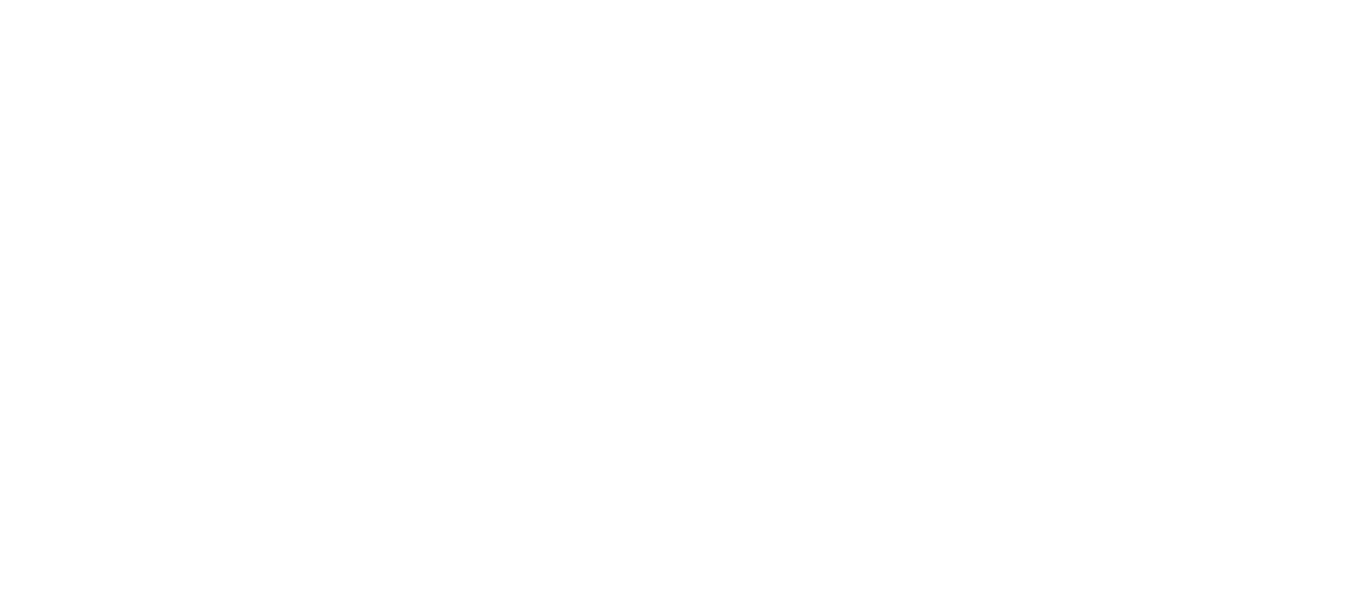 scroll, scrollTop: 0, scrollLeft: 0, axis: both 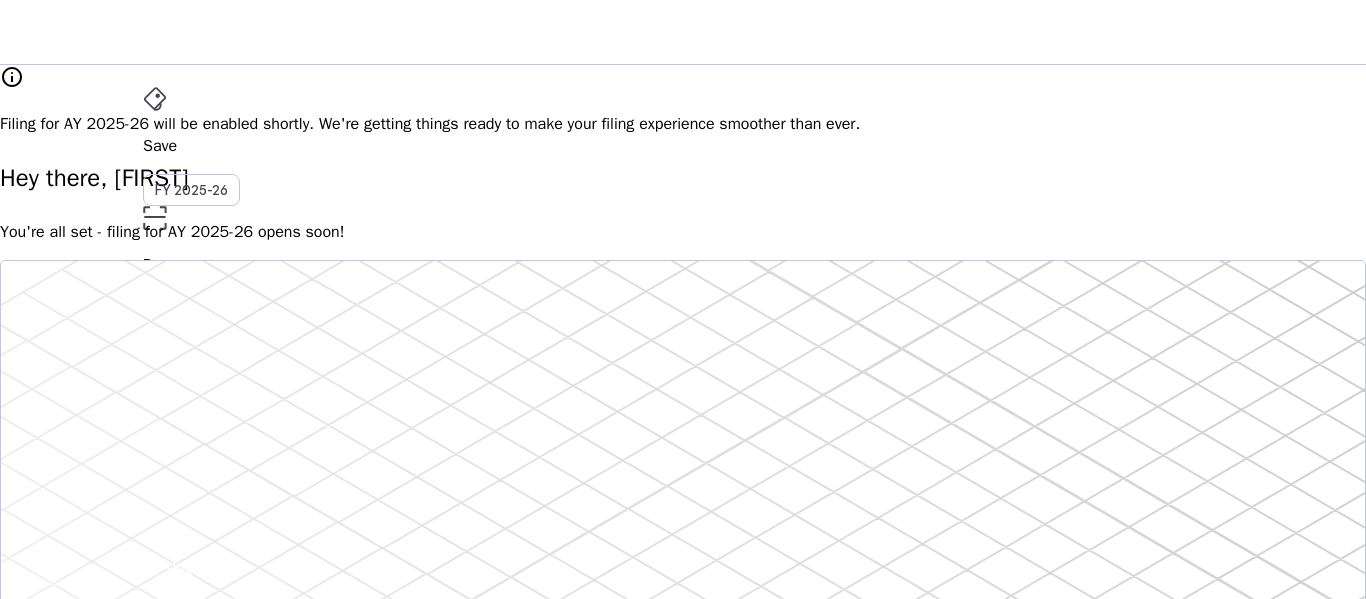 click on "A" at bounding box center (159, 531) 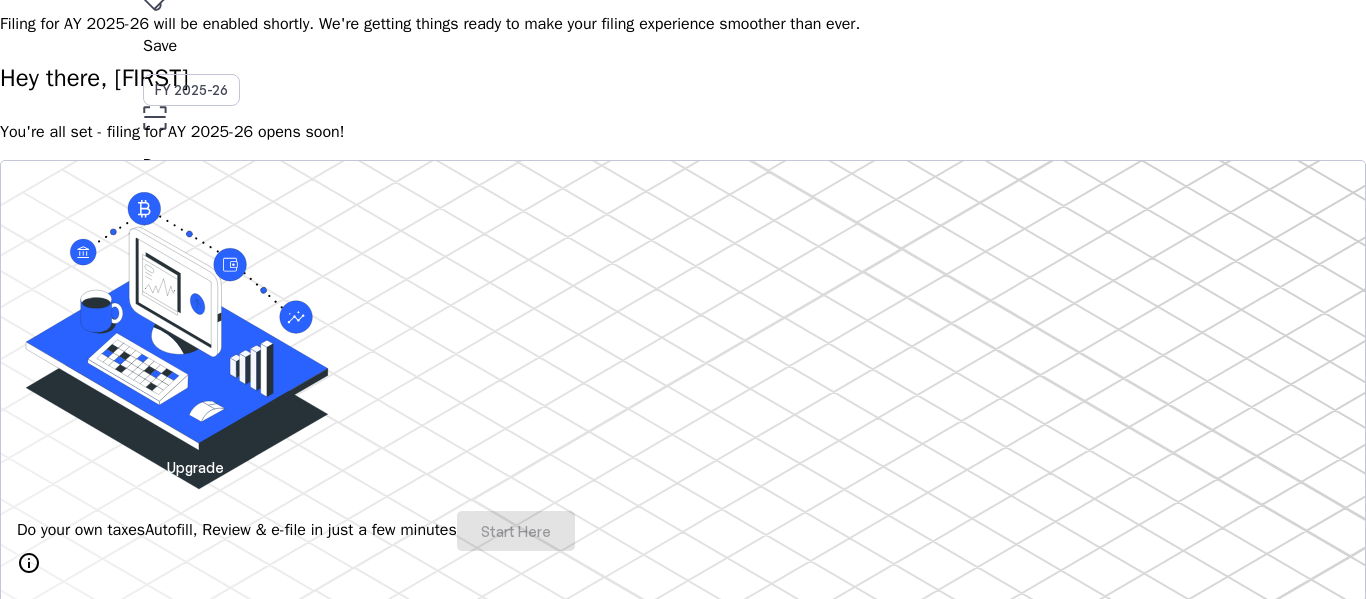click on "Log Out" at bounding box center (158, 3704) 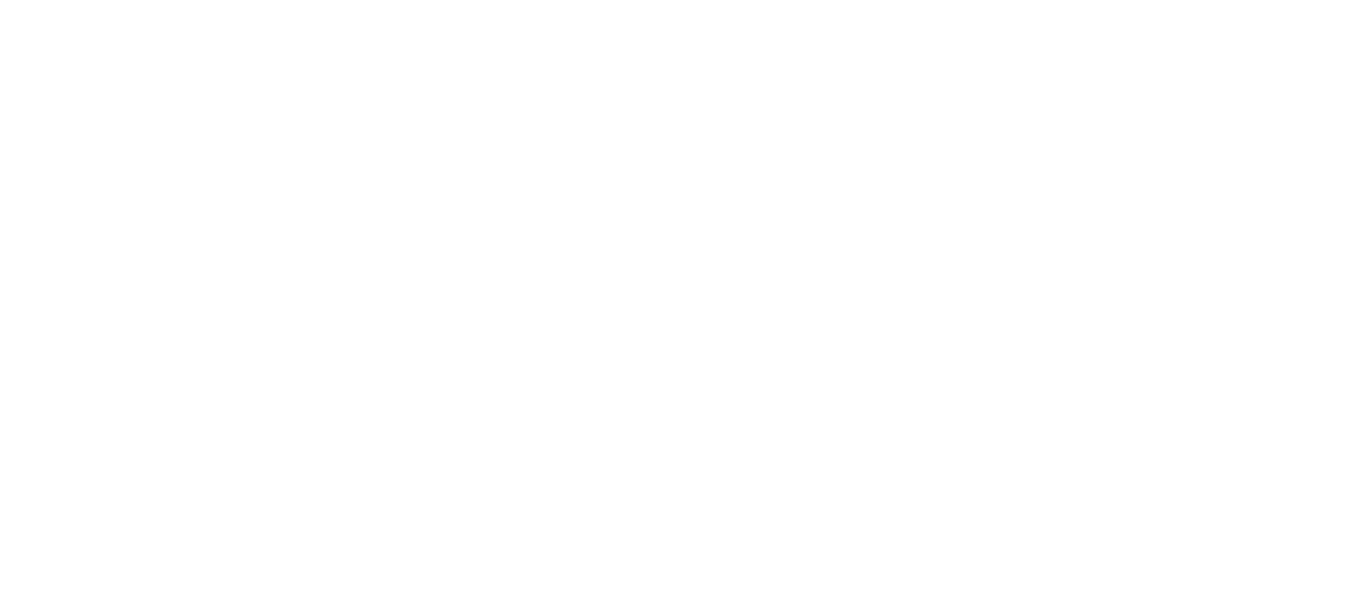 scroll, scrollTop: 0, scrollLeft: 0, axis: both 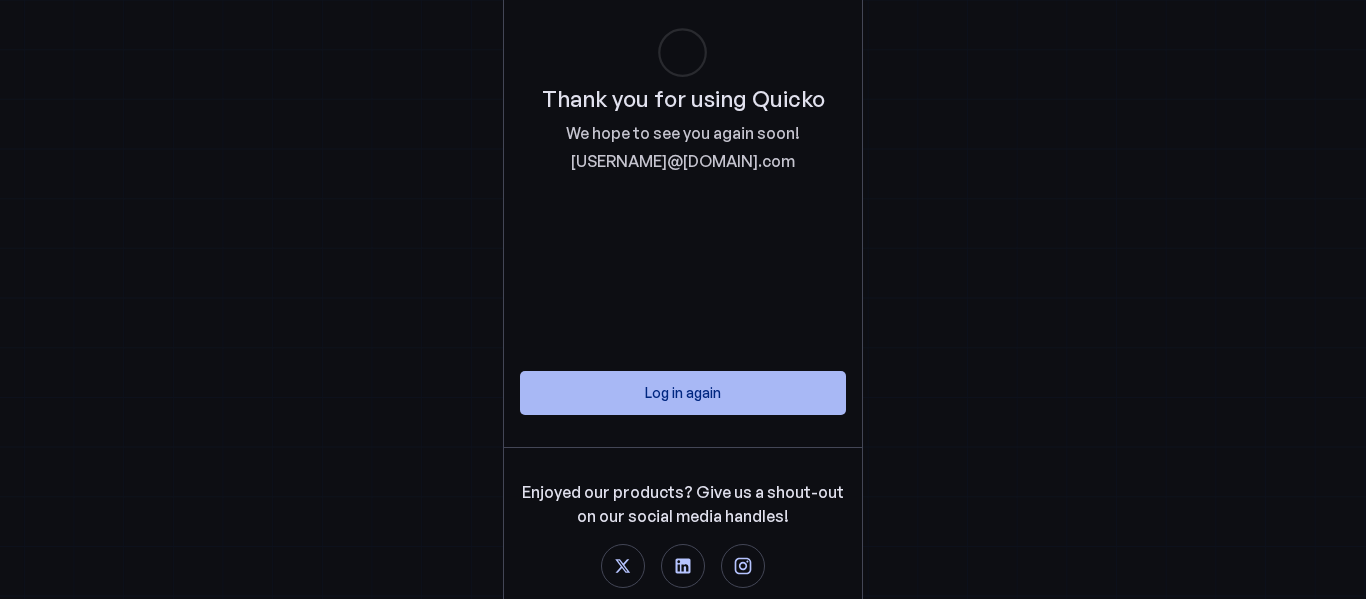 click on "Log in again" at bounding box center [683, 392] 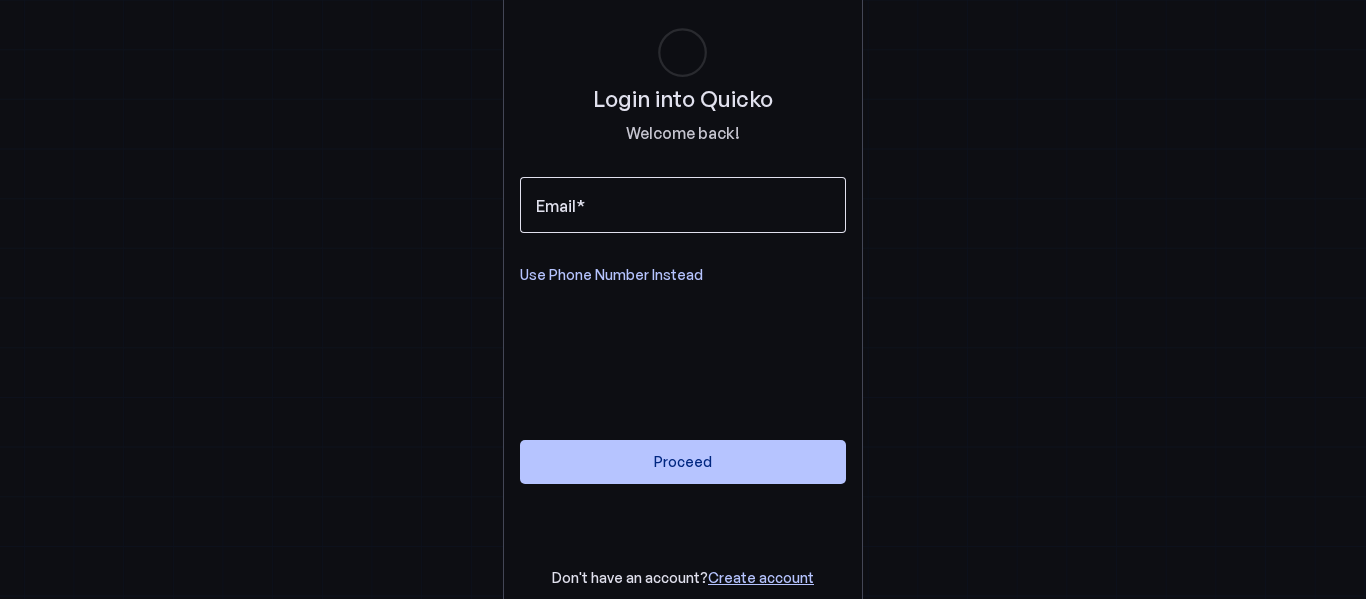 click on "Email" at bounding box center (683, 205) 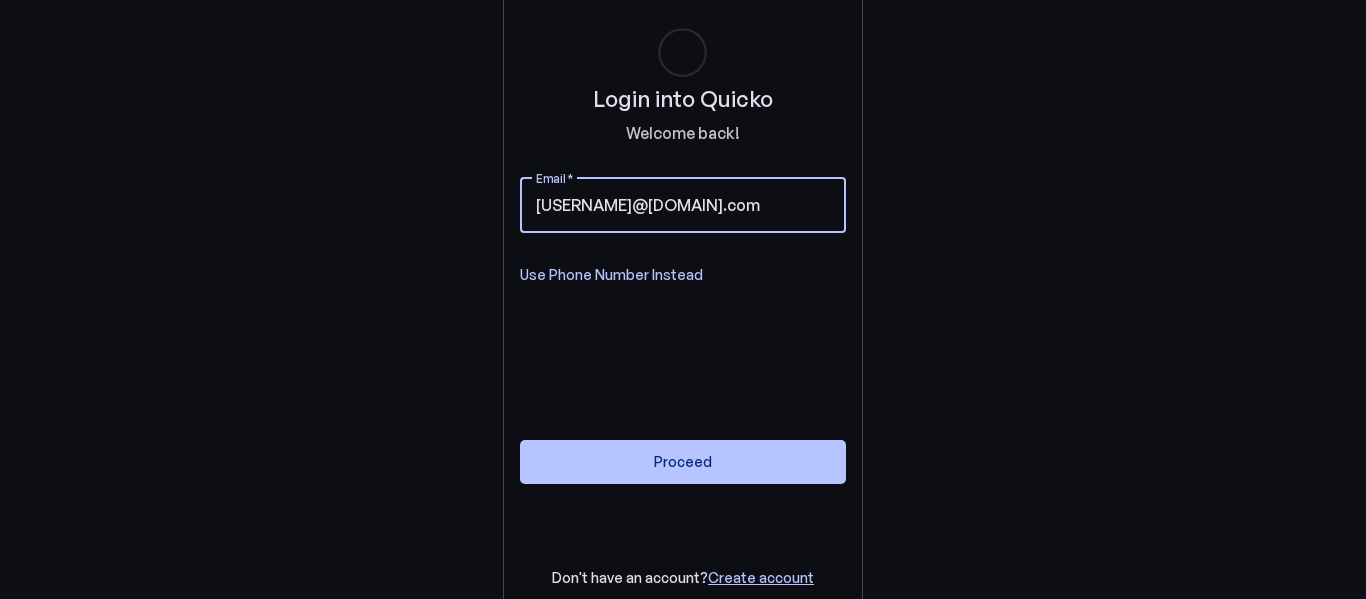 type on "k2ajeet@yahoo.com" 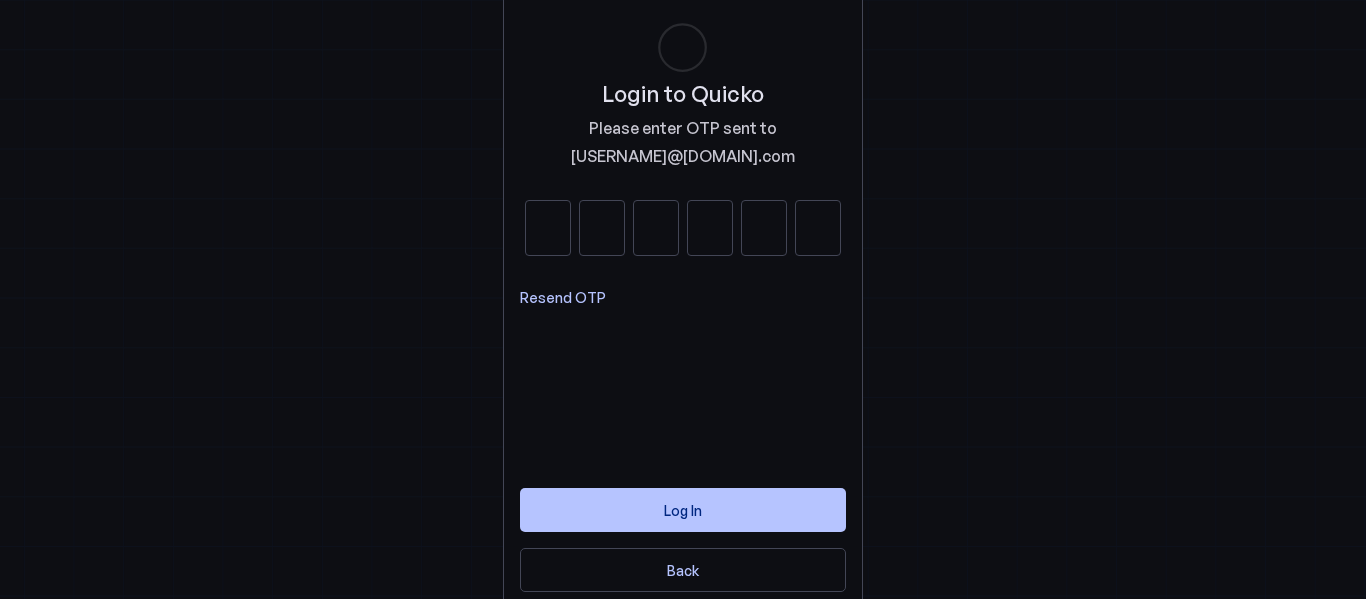 click on "Resend OTP" at bounding box center (563, 298) 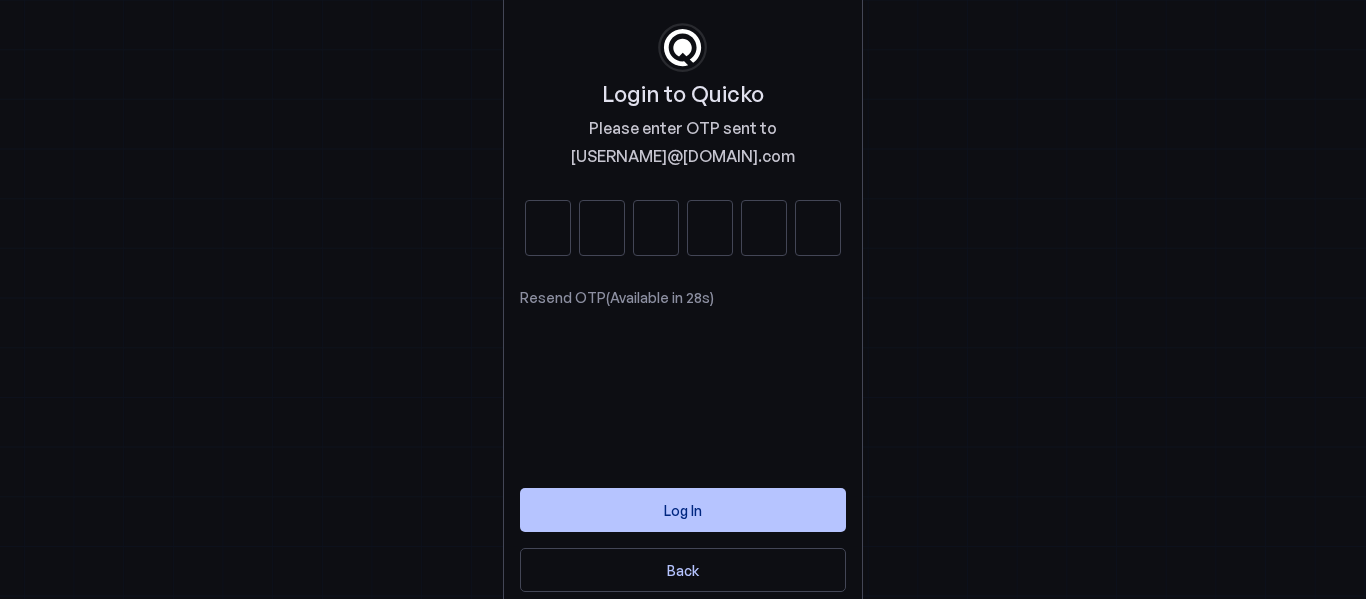 click at bounding box center [548, 228] 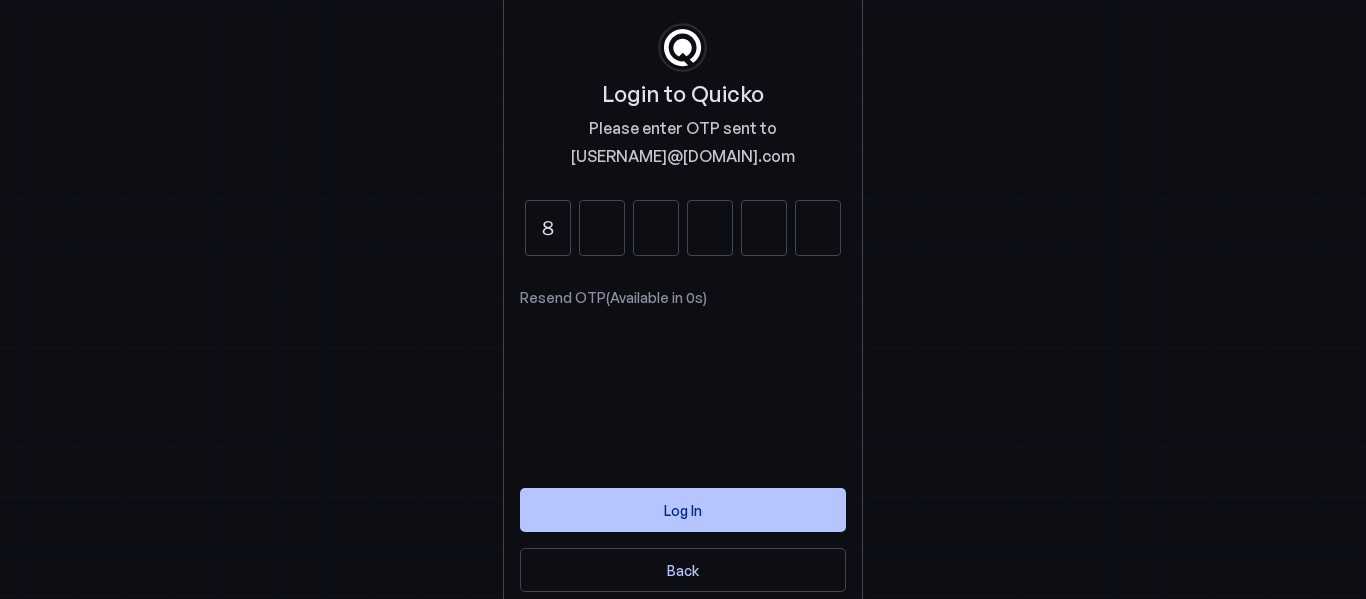 type on "8" 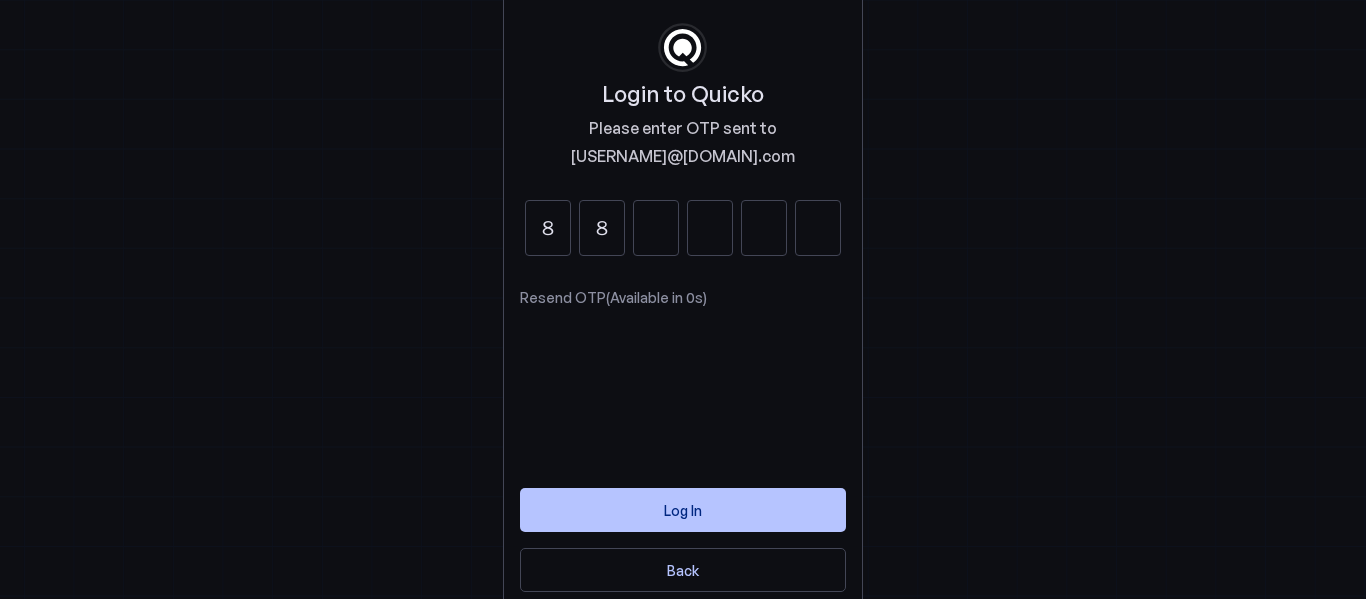type on "8" 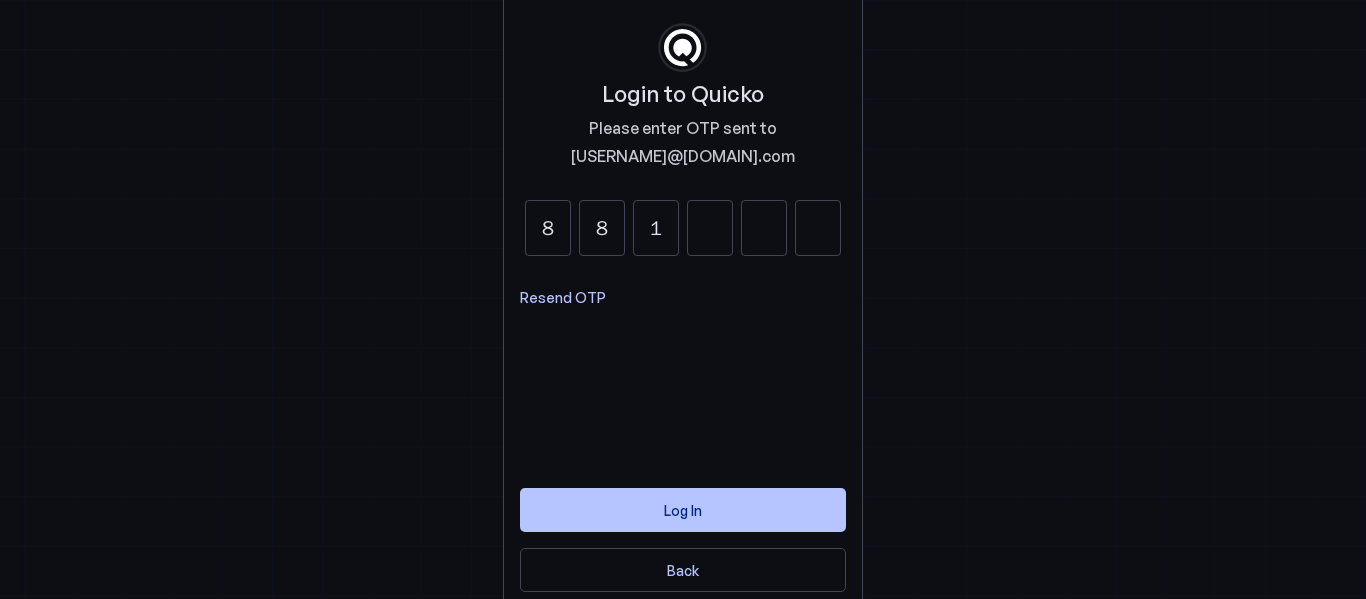 type on "1" 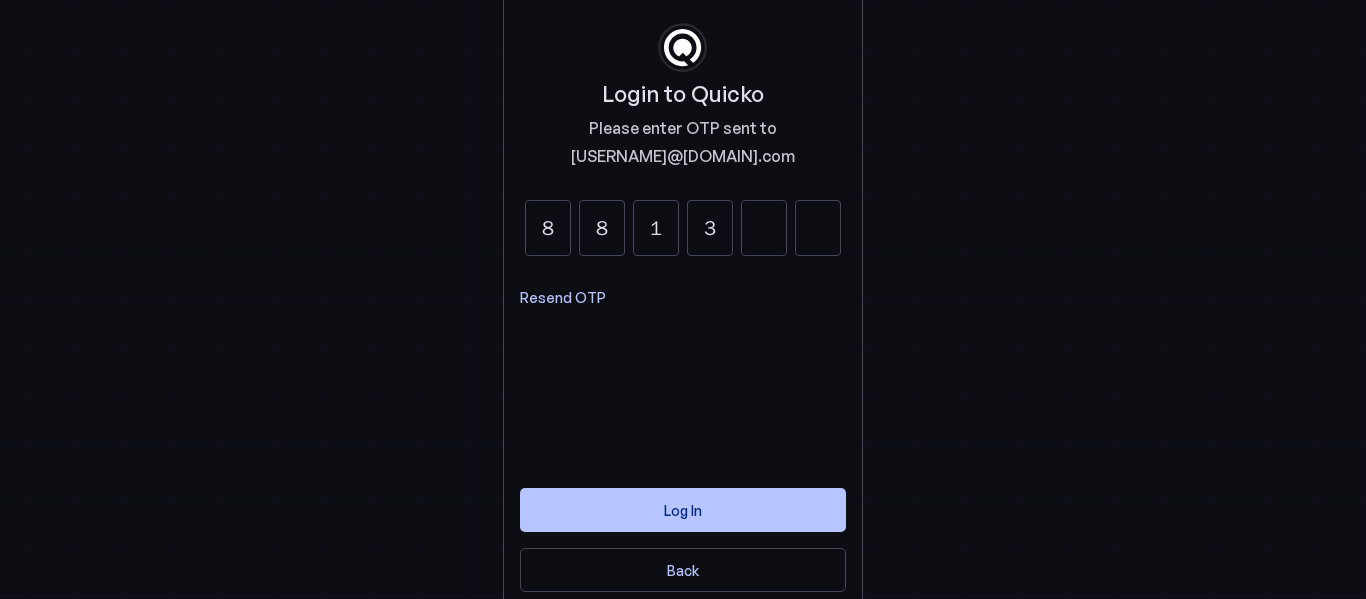 type on "3" 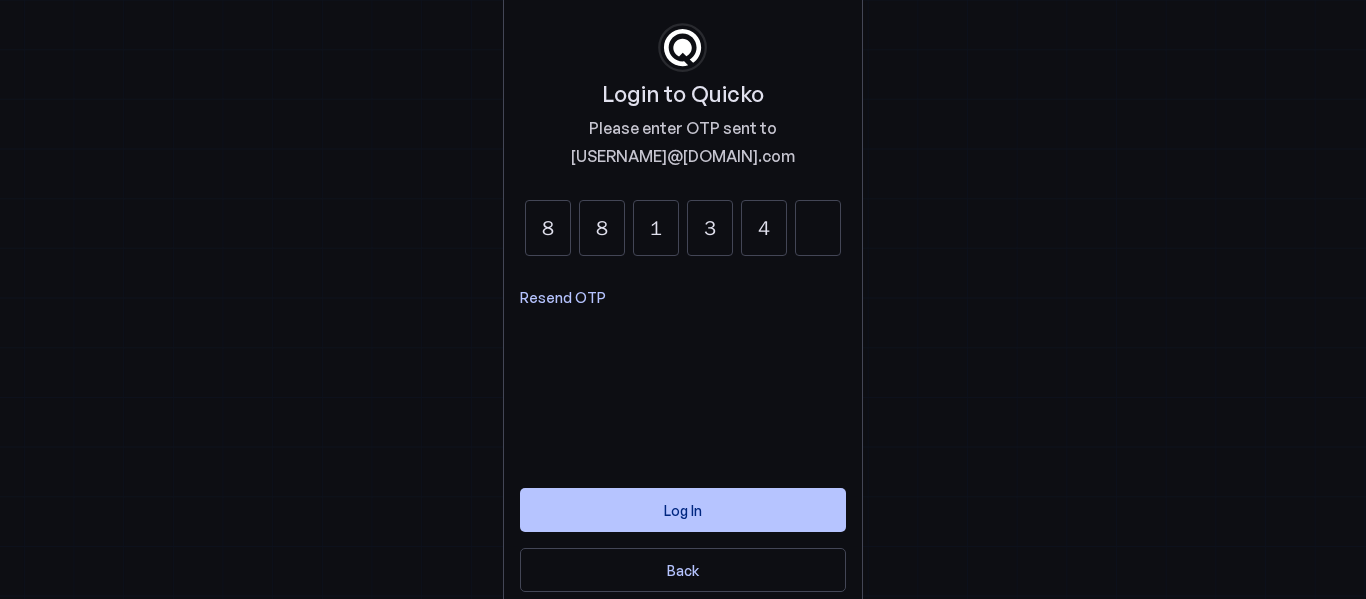 type on "4" 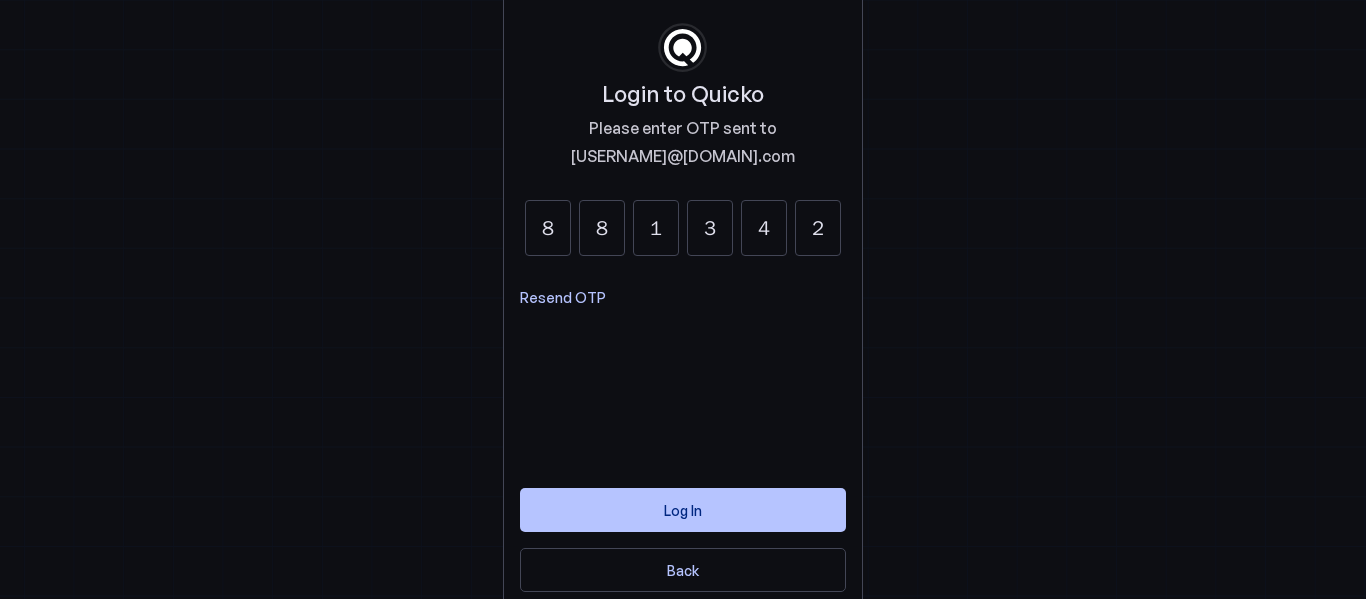 type on "2" 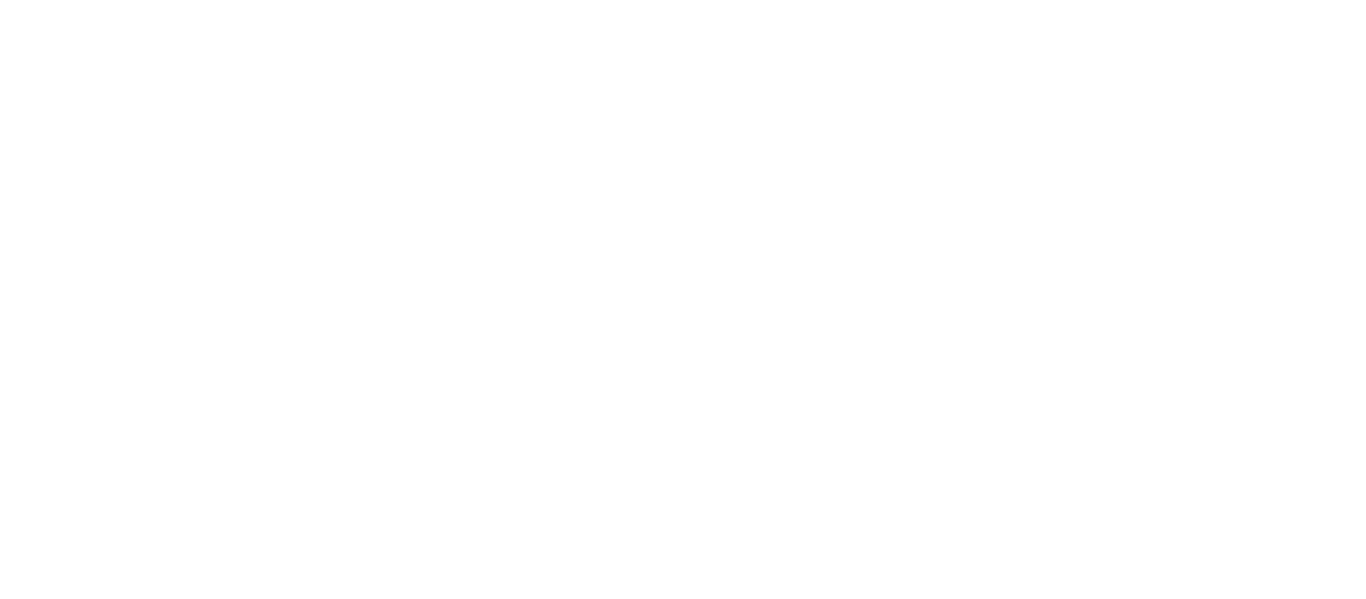 scroll, scrollTop: 0, scrollLeft: 0, axis: both 